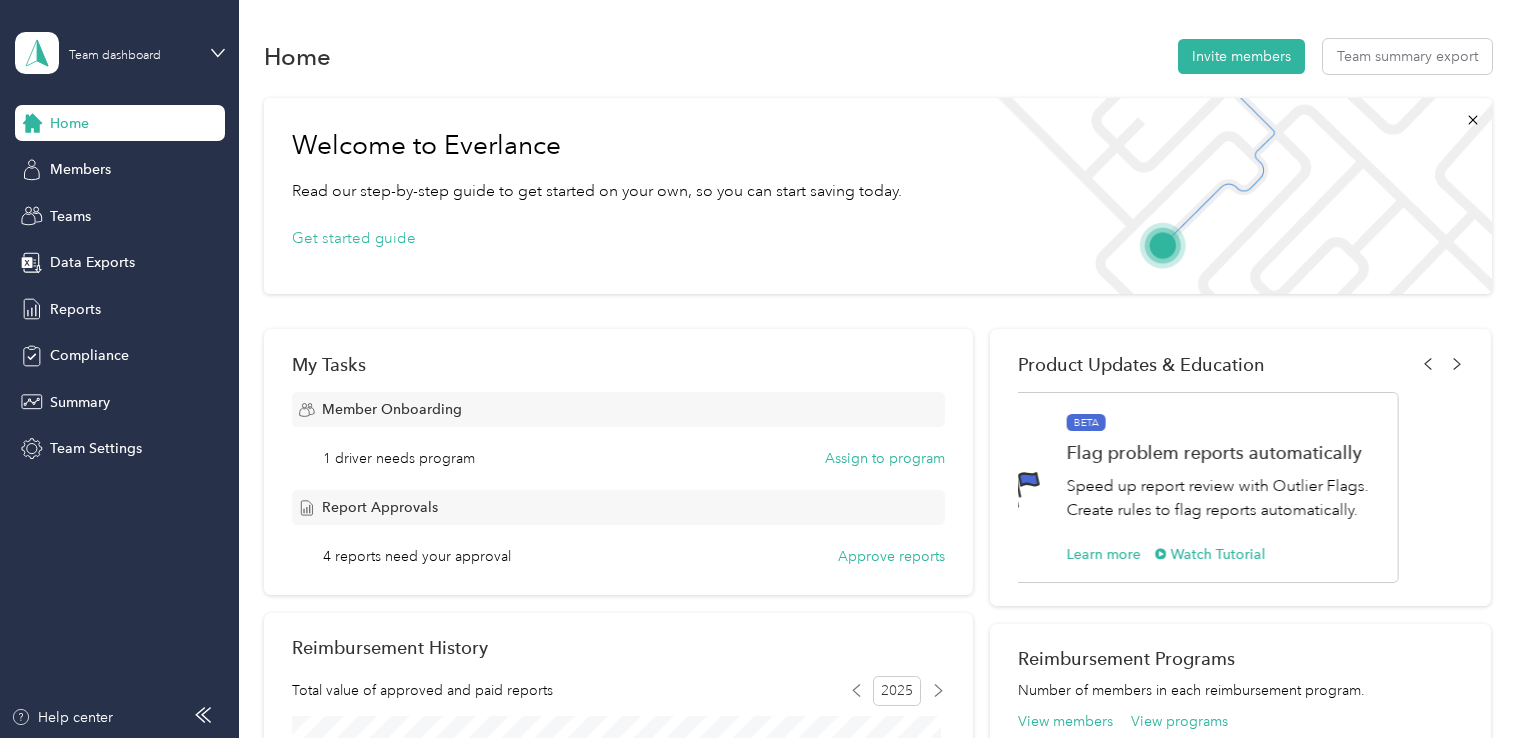 scroll, scrollTop: 0, scrollLeft: 0, axis: both 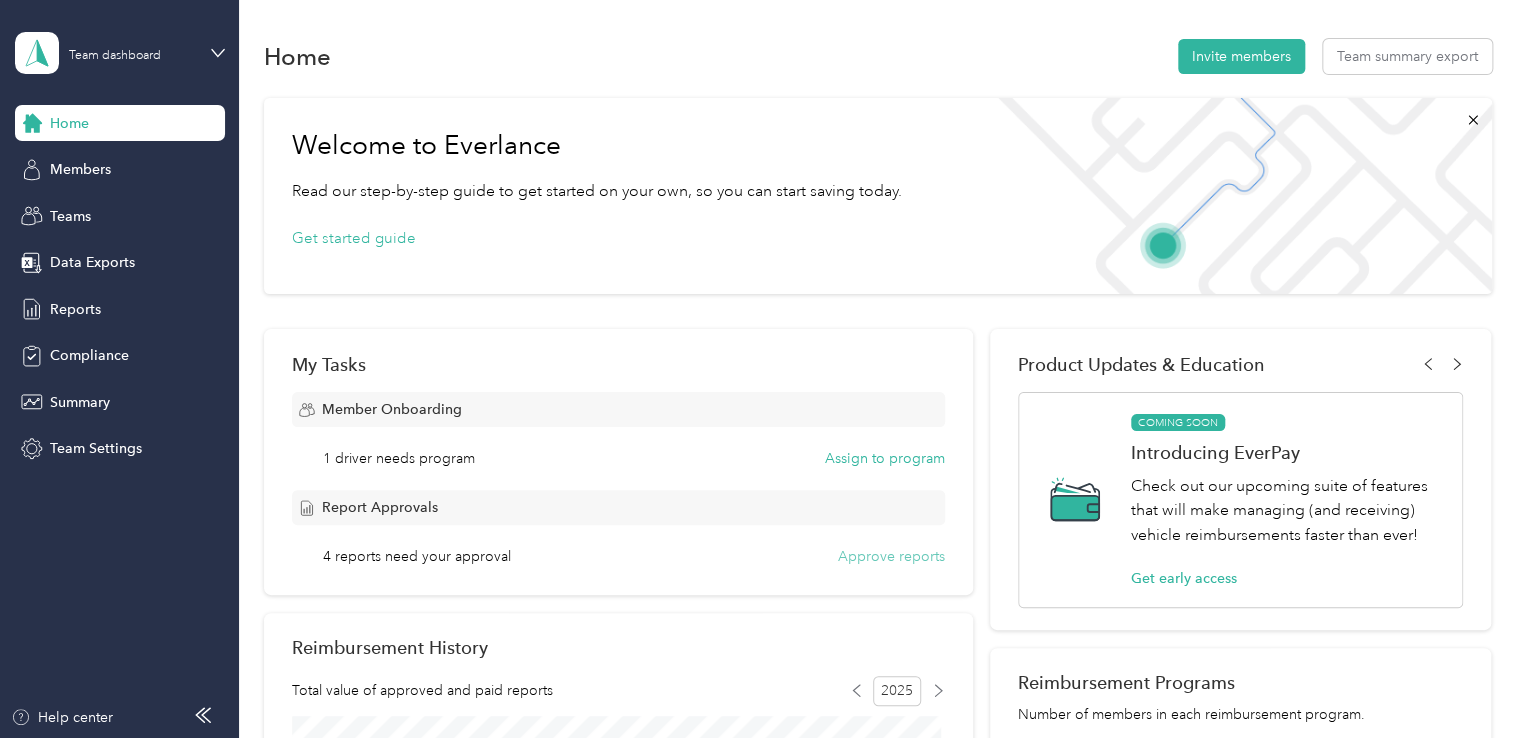 click on "Approve reports" at bounding box center [891, 556] 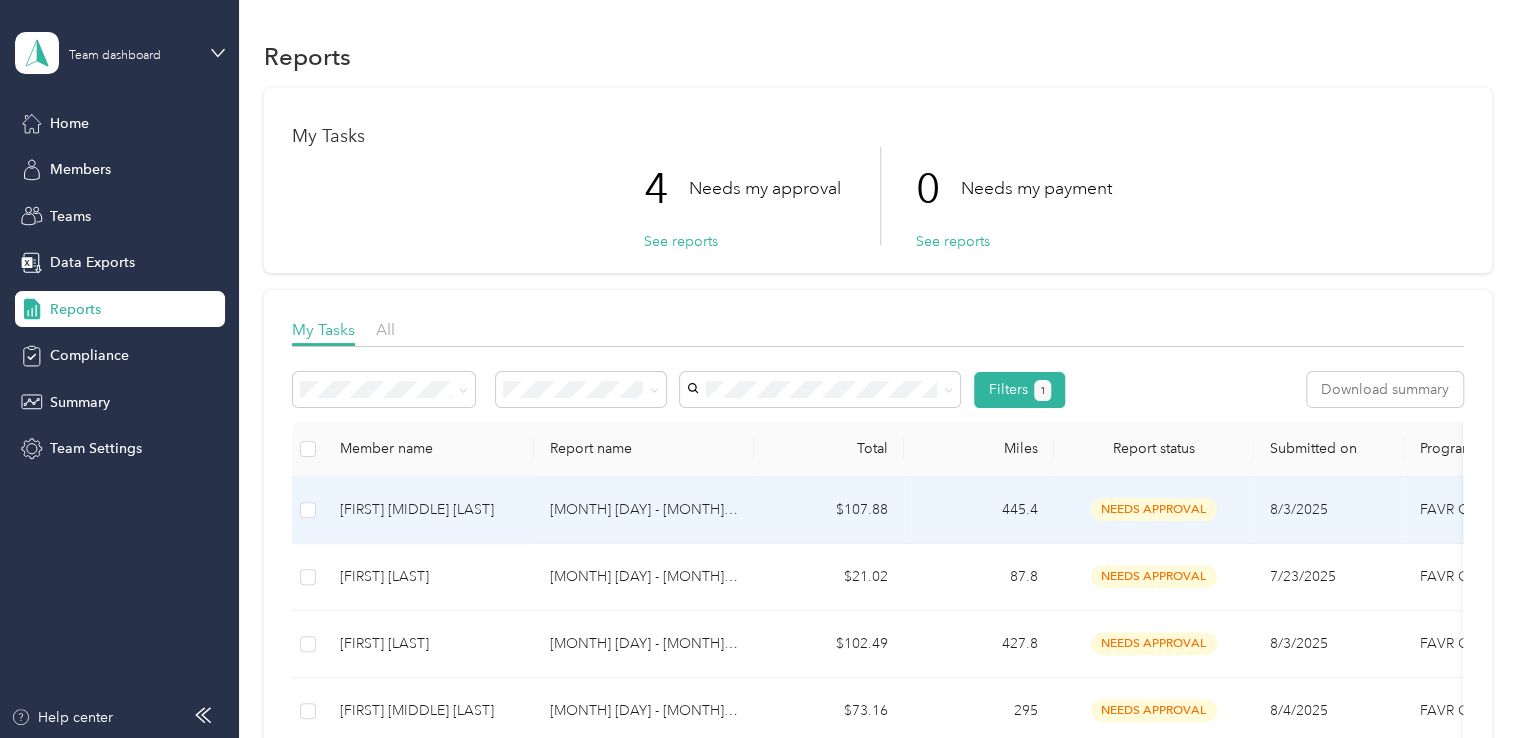 click on "[MONTH] [DAY] - [MONTH] [DAY], [YEAR]" at bounding box center (644, 510) 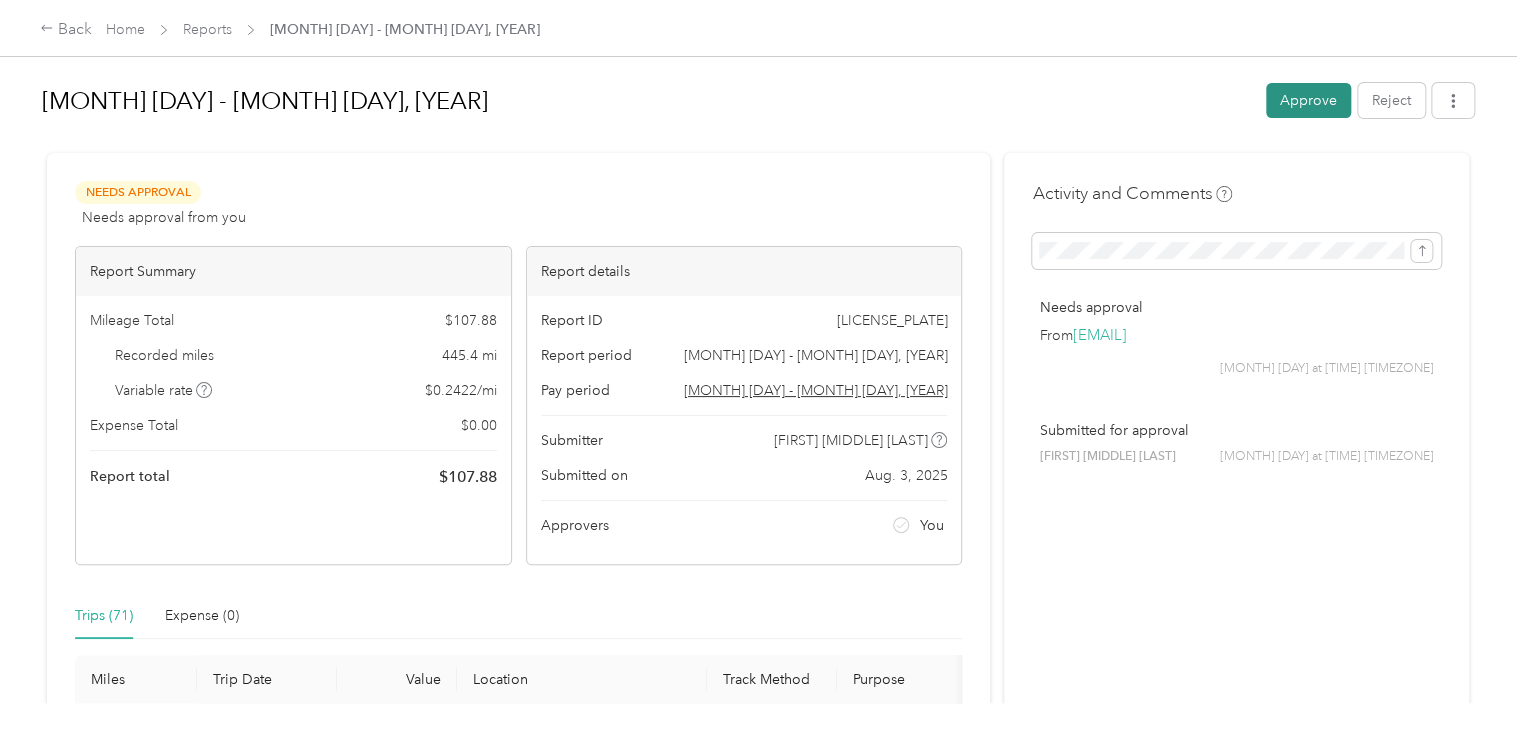click on "Approve" at bounding box center [1308, 100] 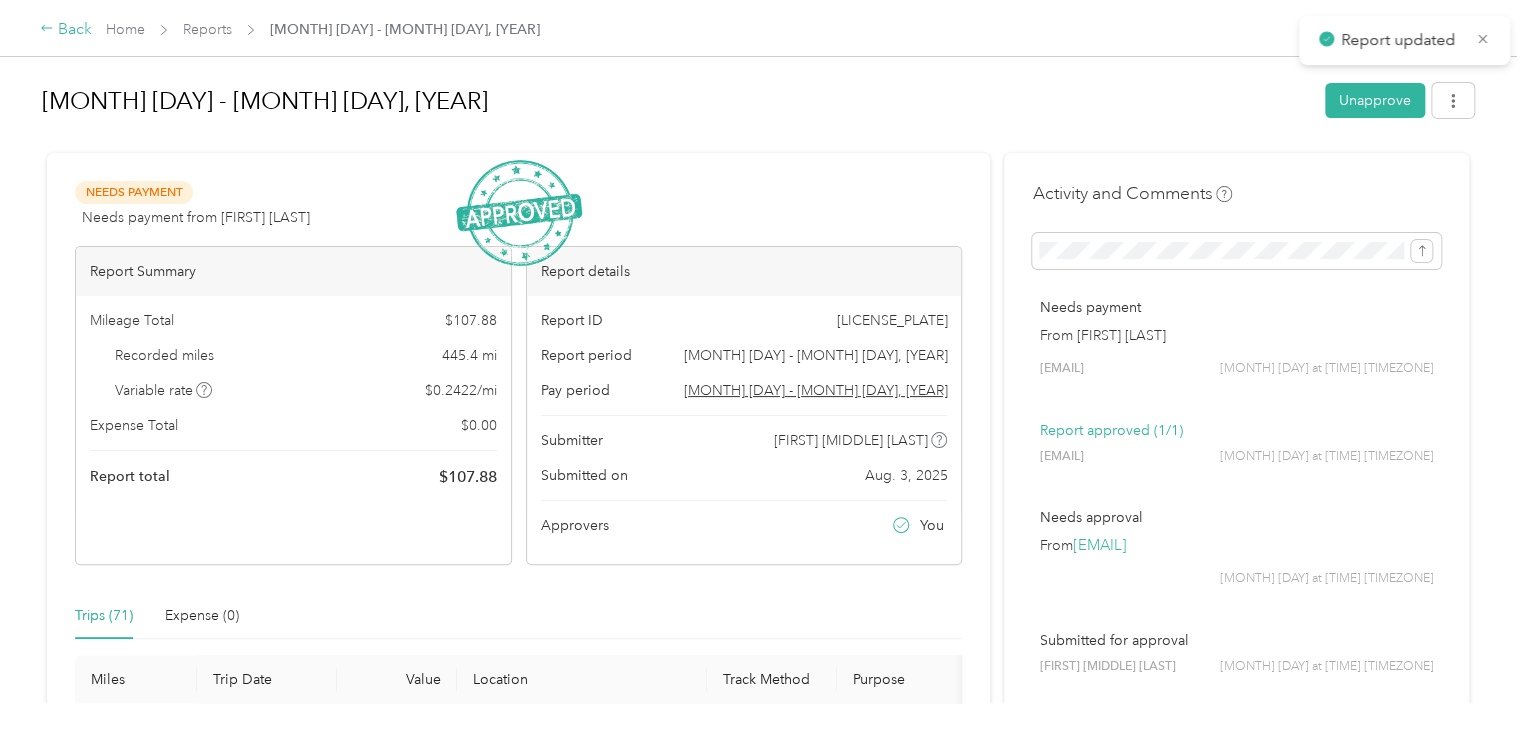 click on "Back" at bounding box center [66, 30] 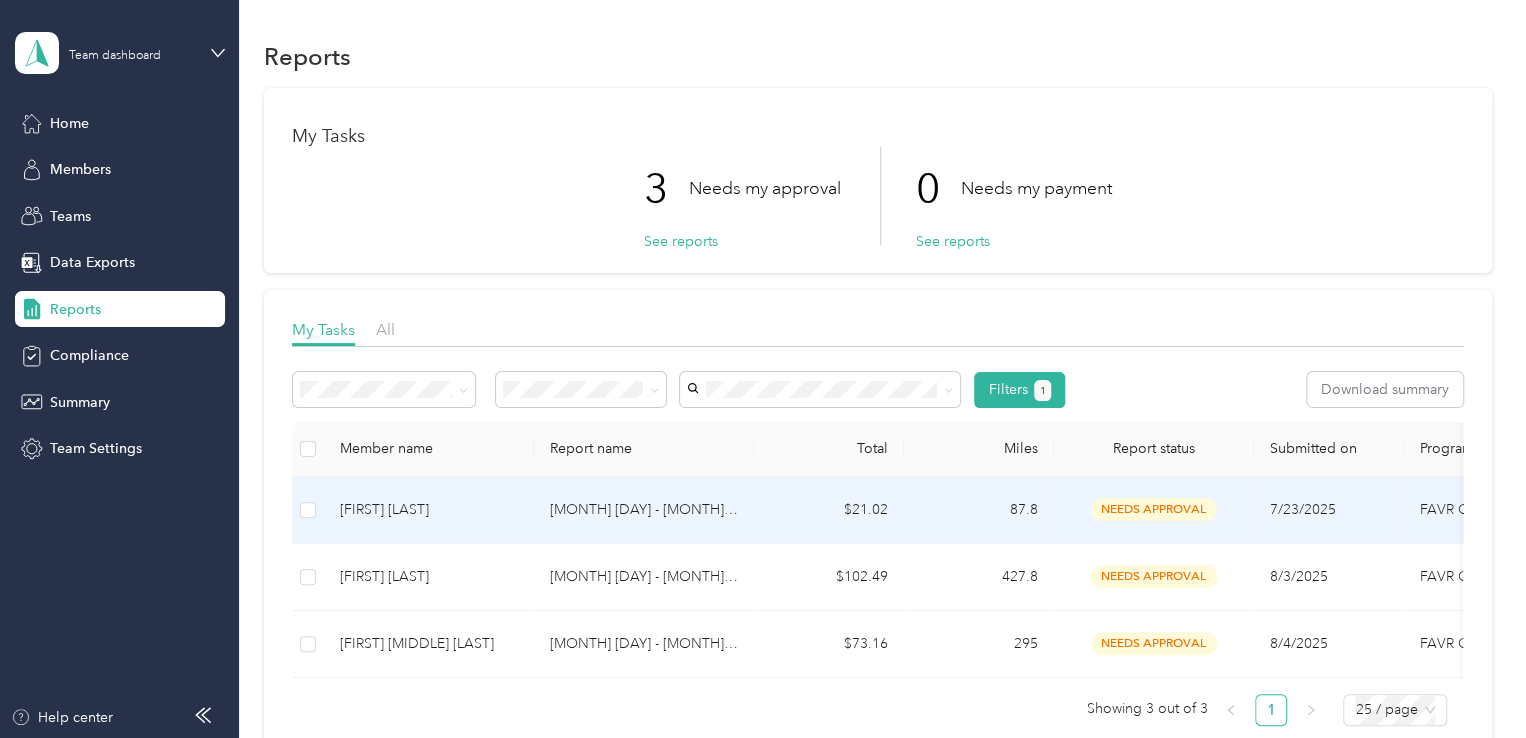 click on "[MONTH] [DAY] - [MONTH] [DAY], [YEAR]" at bounding box center (644, 510) 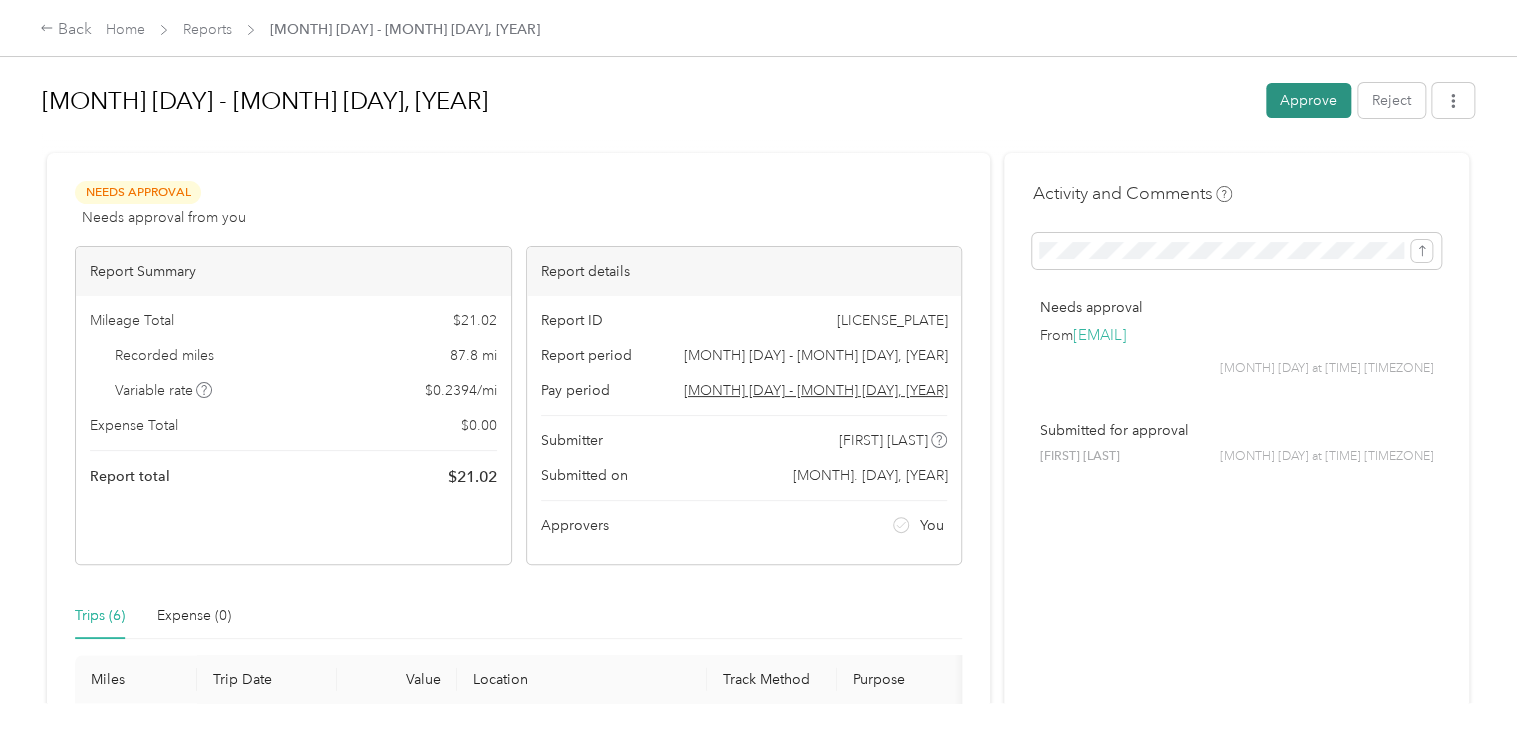 click on "Approve" at bounding box center (1308, 100) 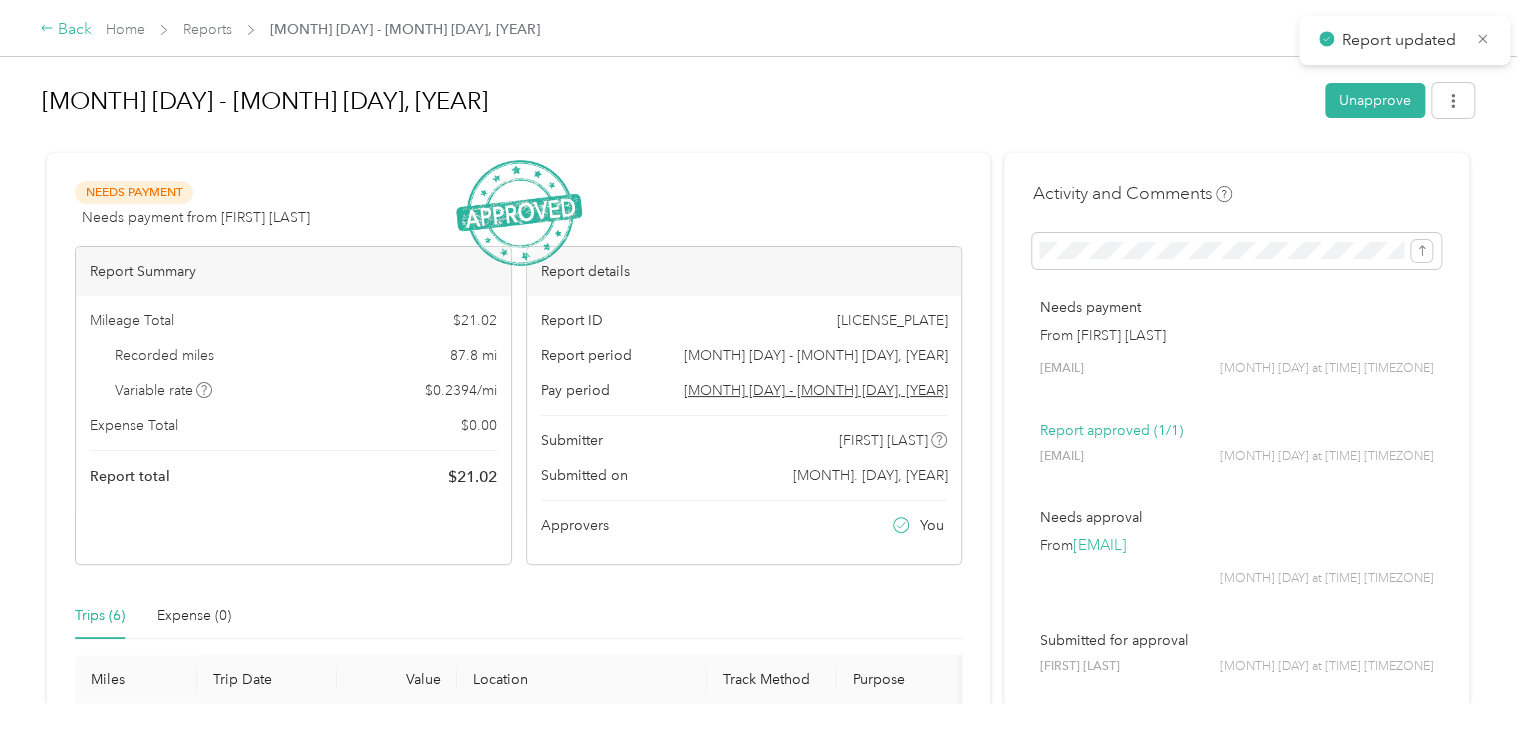 click on "Back" at bounding box center (66, 30) 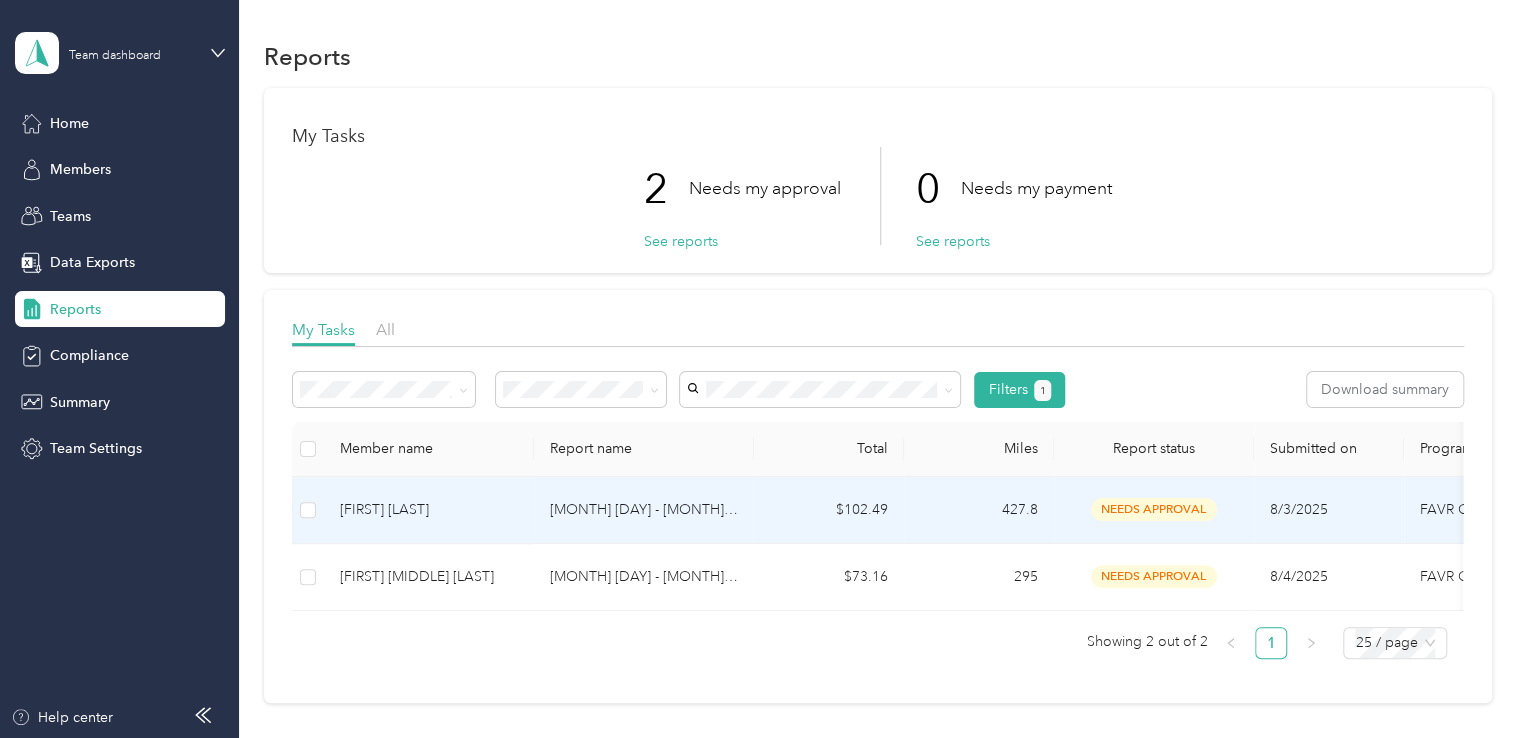 click on "needs approval" at bounding box center (1154, 509) 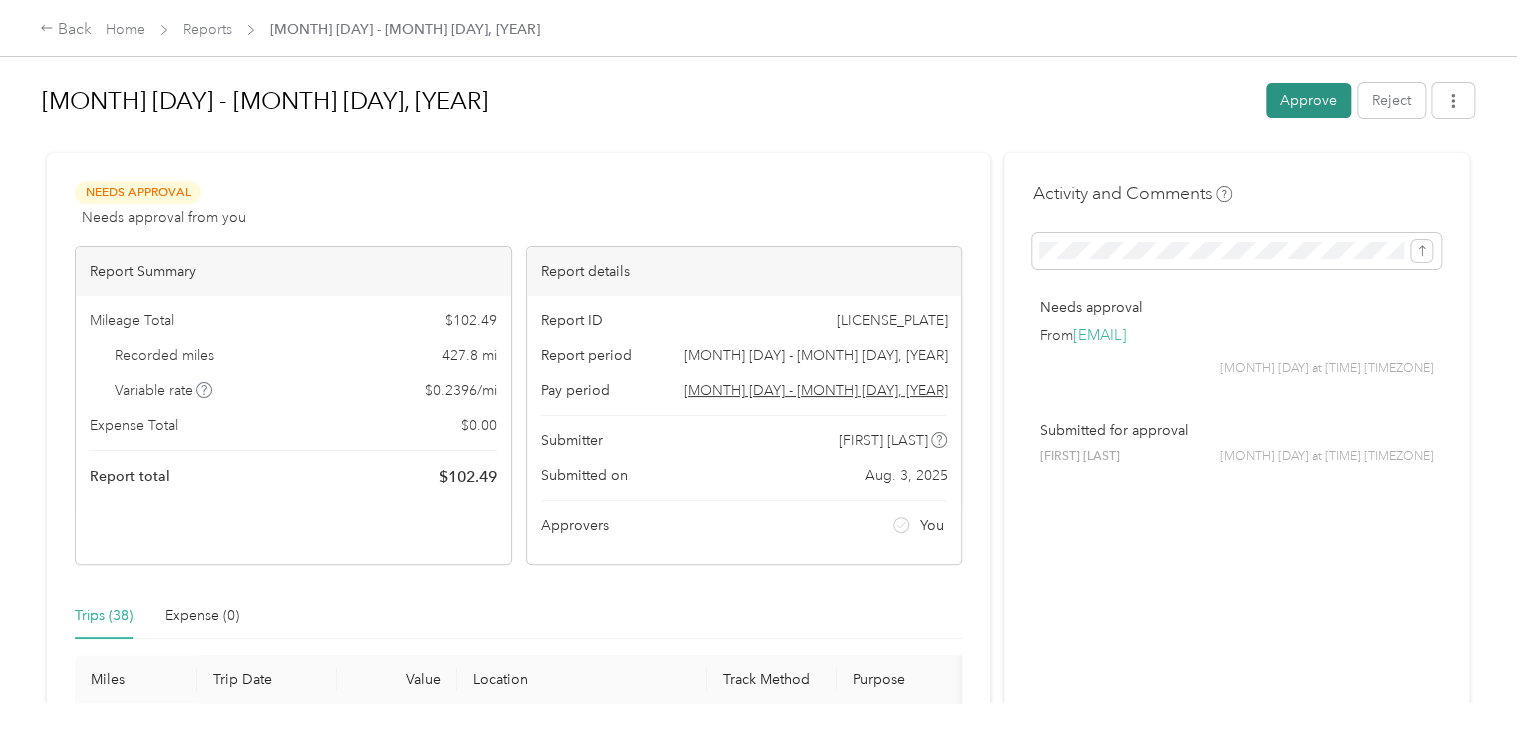 click on "Approve" at bounding box center (1308, 100) 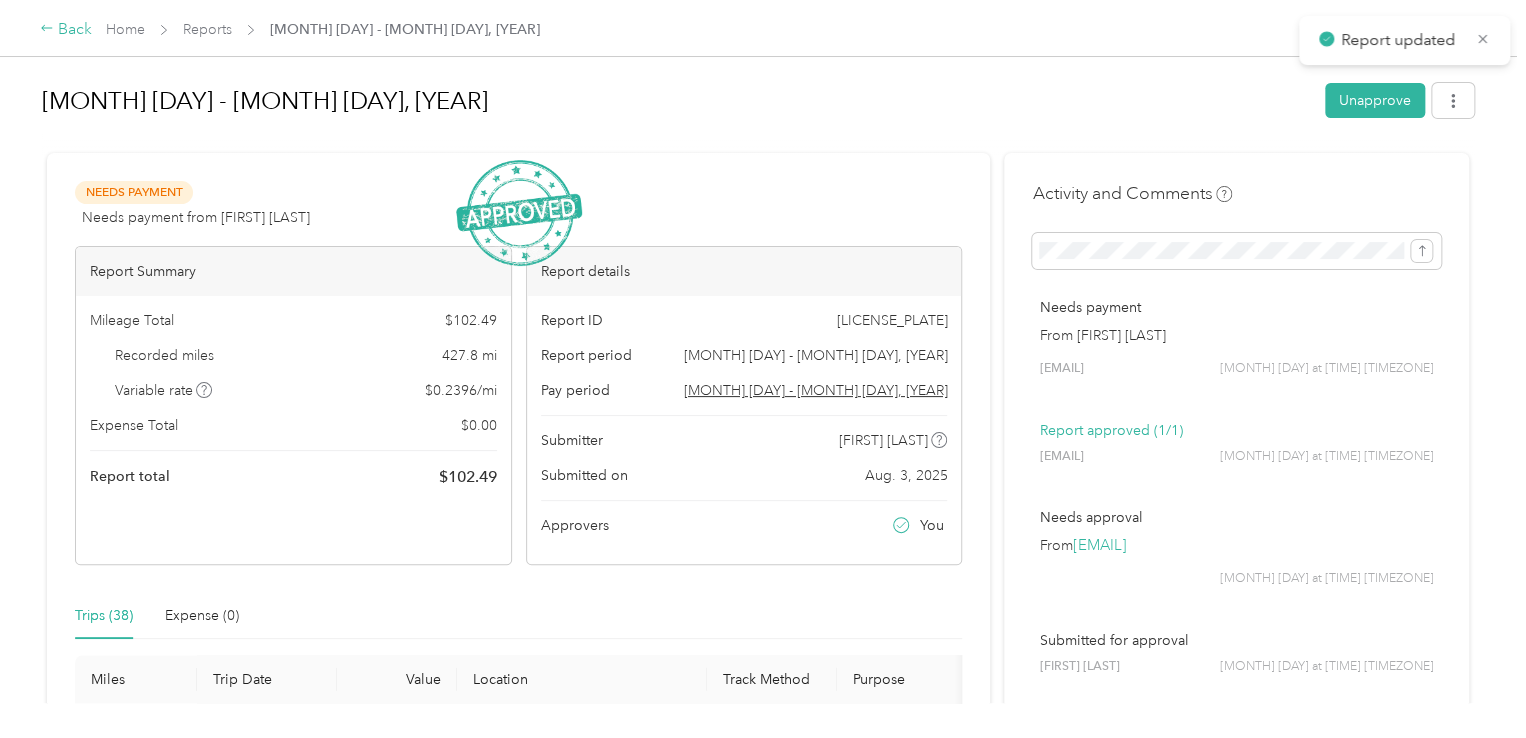 click on "Back" at bounding box center (66, 30) 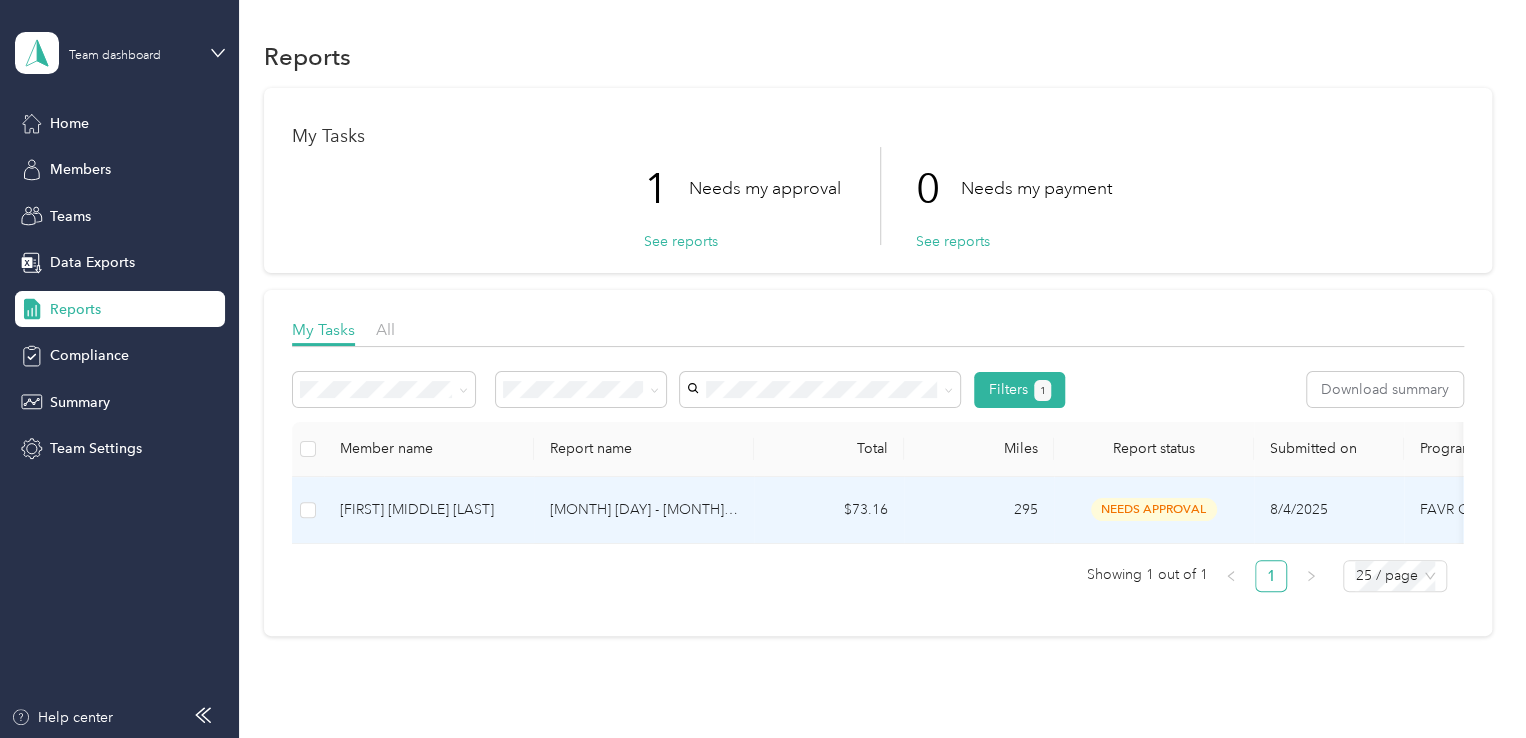 click on "needs approval" at bounding box center (1154, 509) 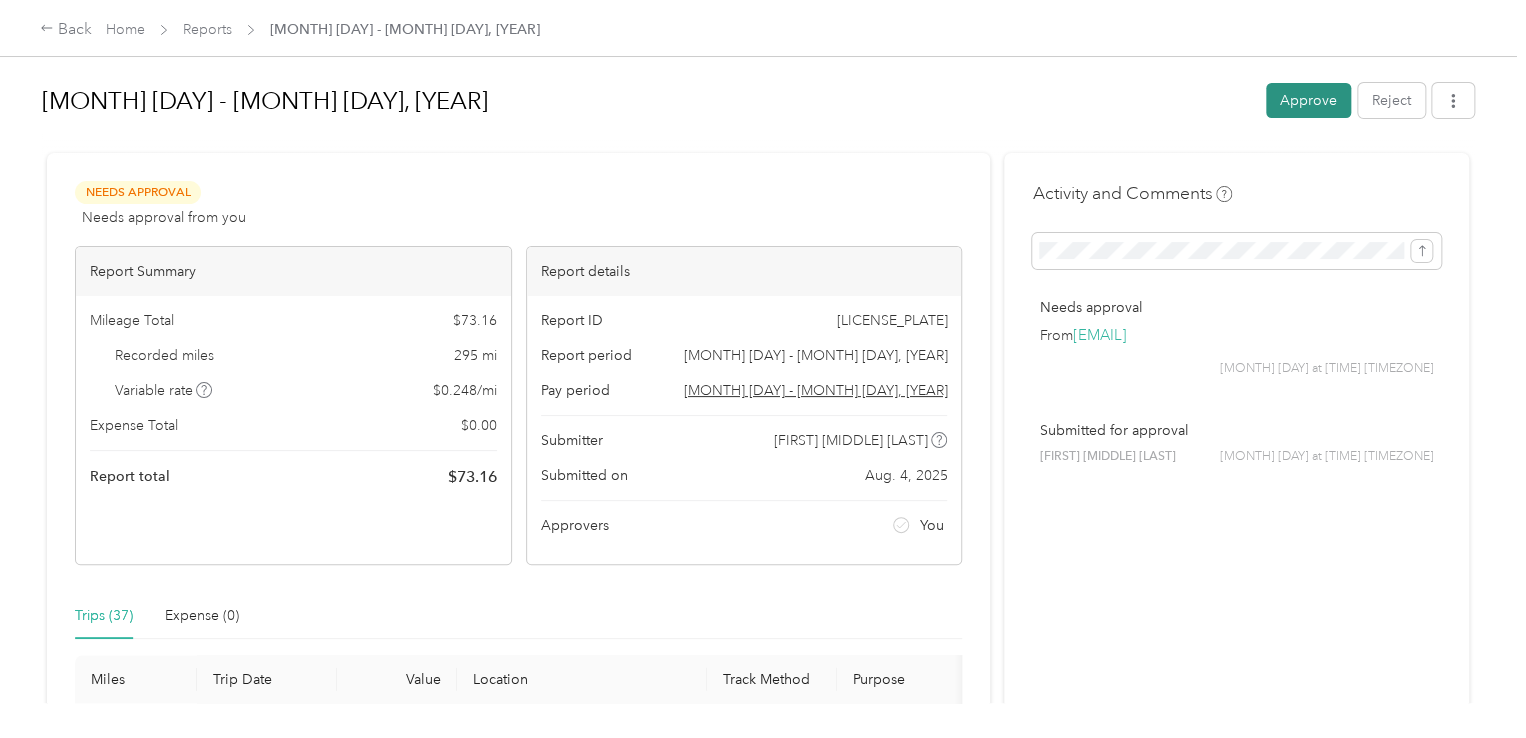 click on "Approve" at bounding box center [1308, 100] 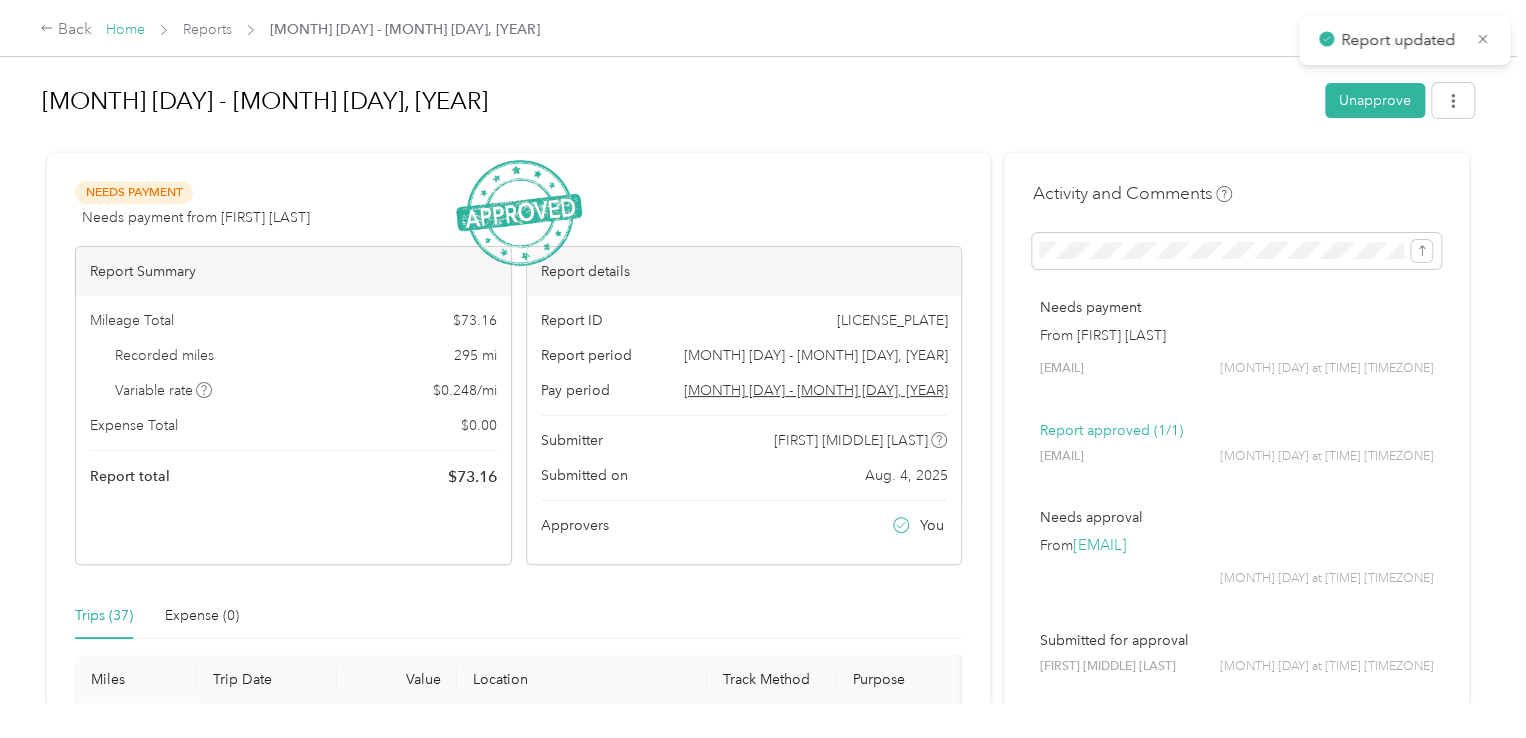 click on "Home" at bounding box center [125, 29] 